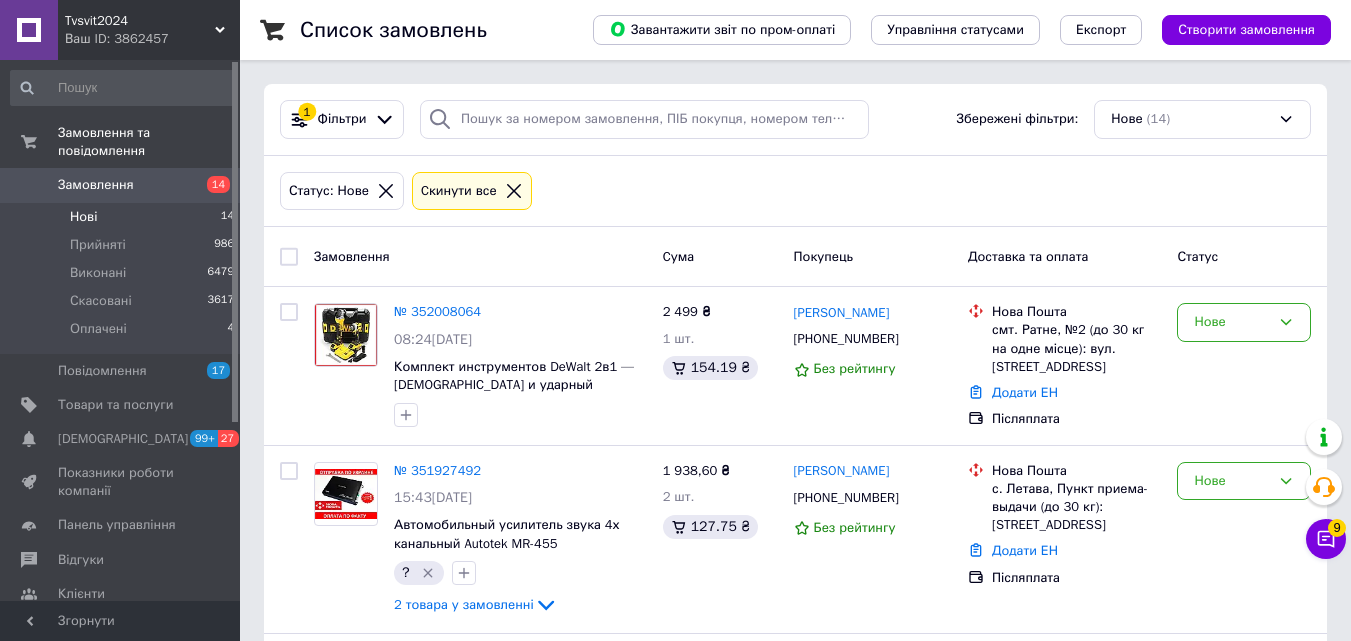 scroll, scrollTop: 0, scrollLeft: 0, axis: both 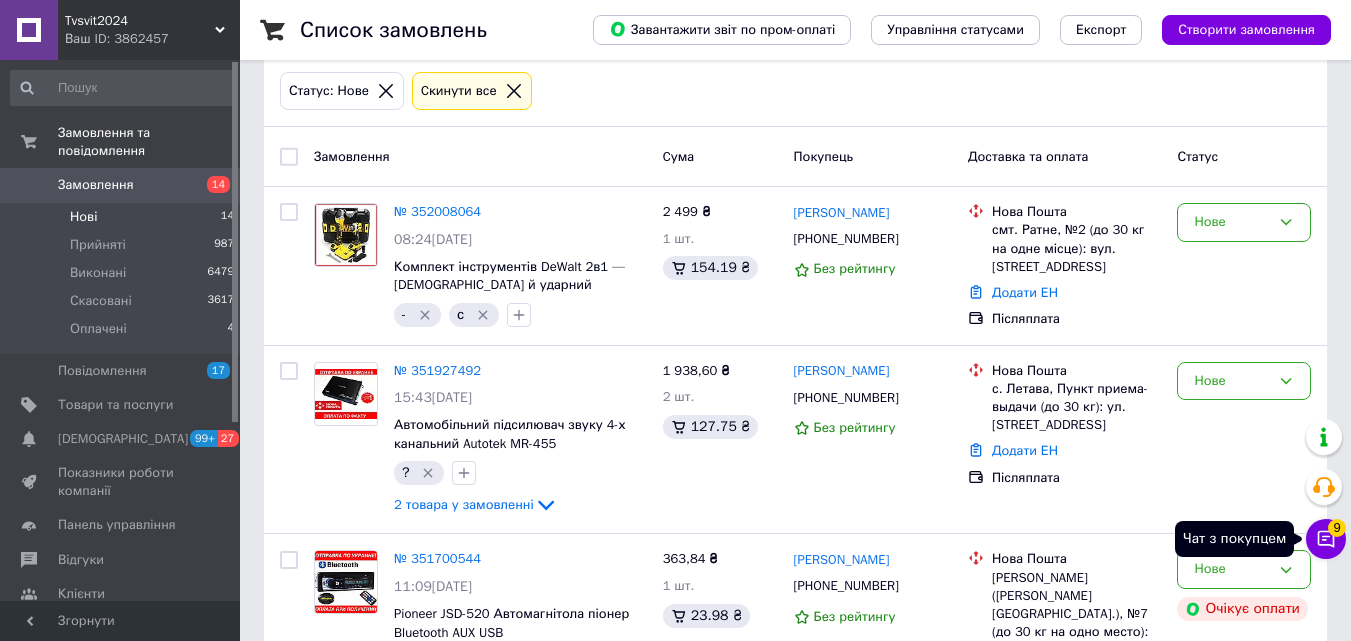 click 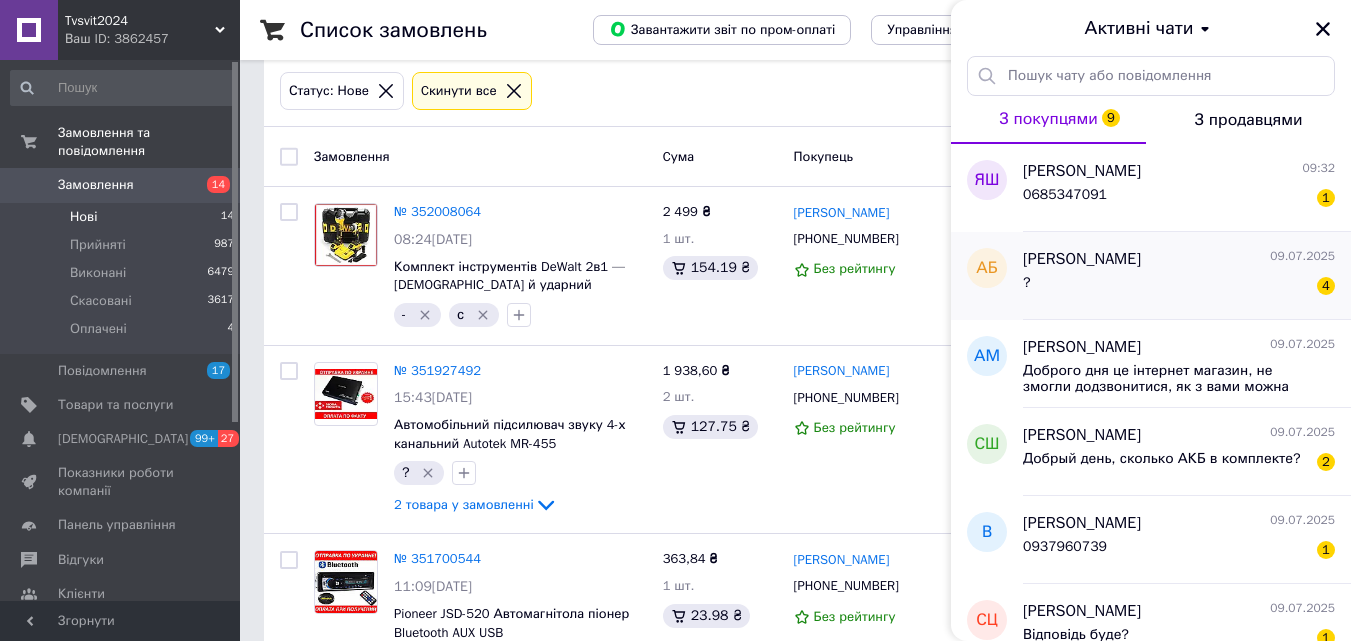 click on "? 4" at bounding box center (1179, 287) 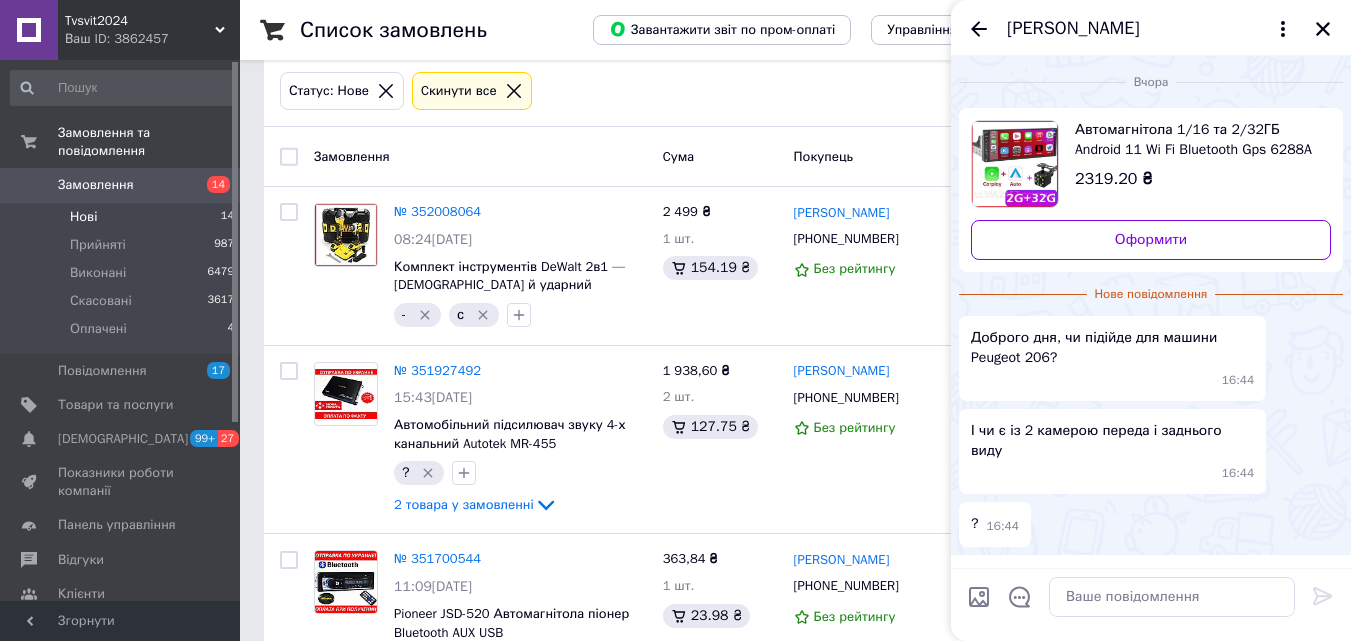 scroll, scrollTop: 40, scrollLeft: 0, axis: vertical 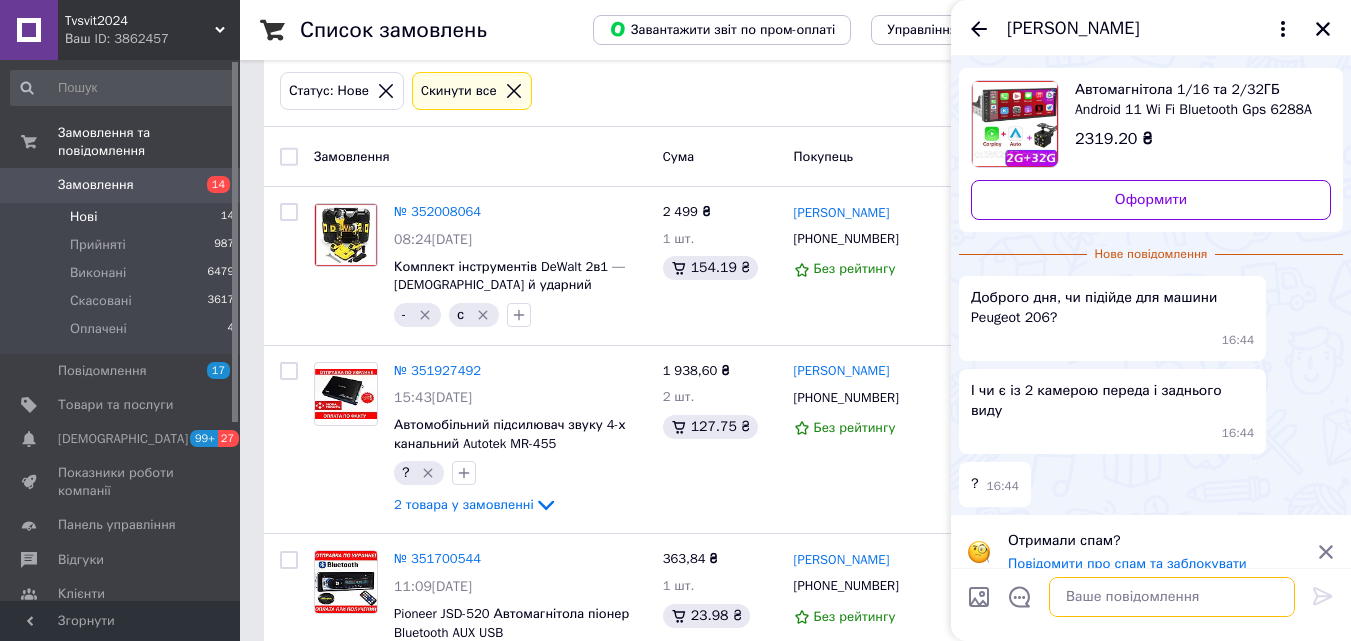 click at bounding box center [1172, 597] 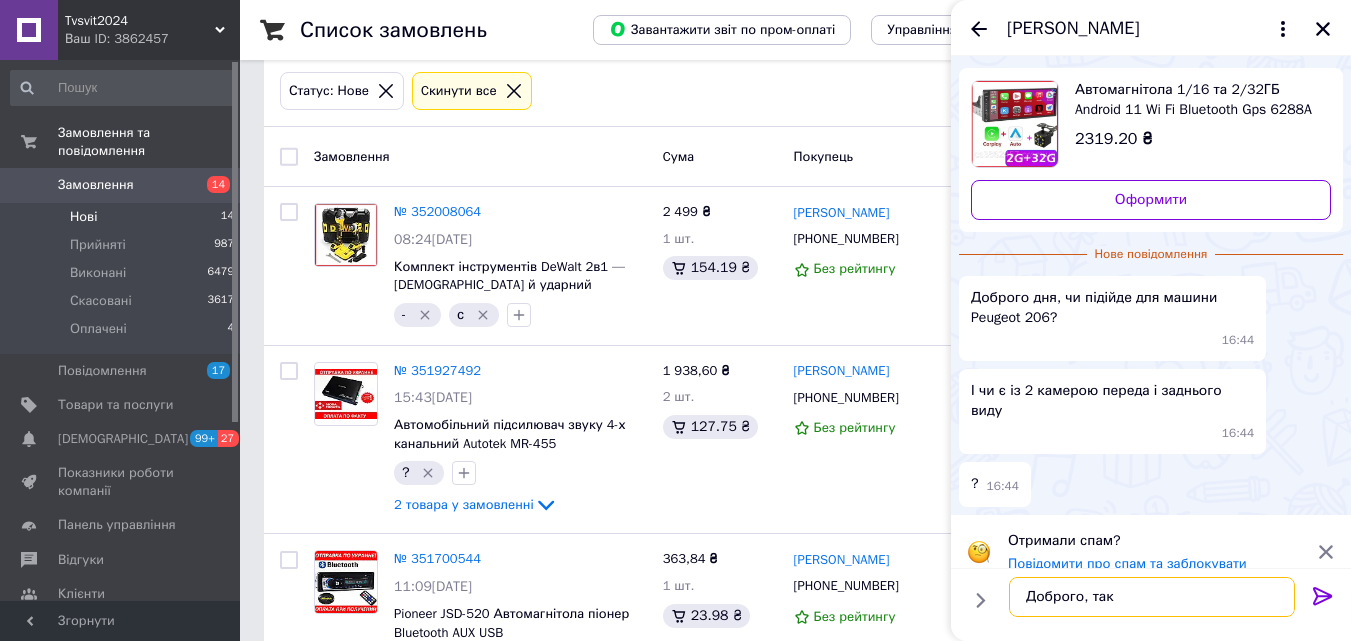 type on "Доброго, так є" 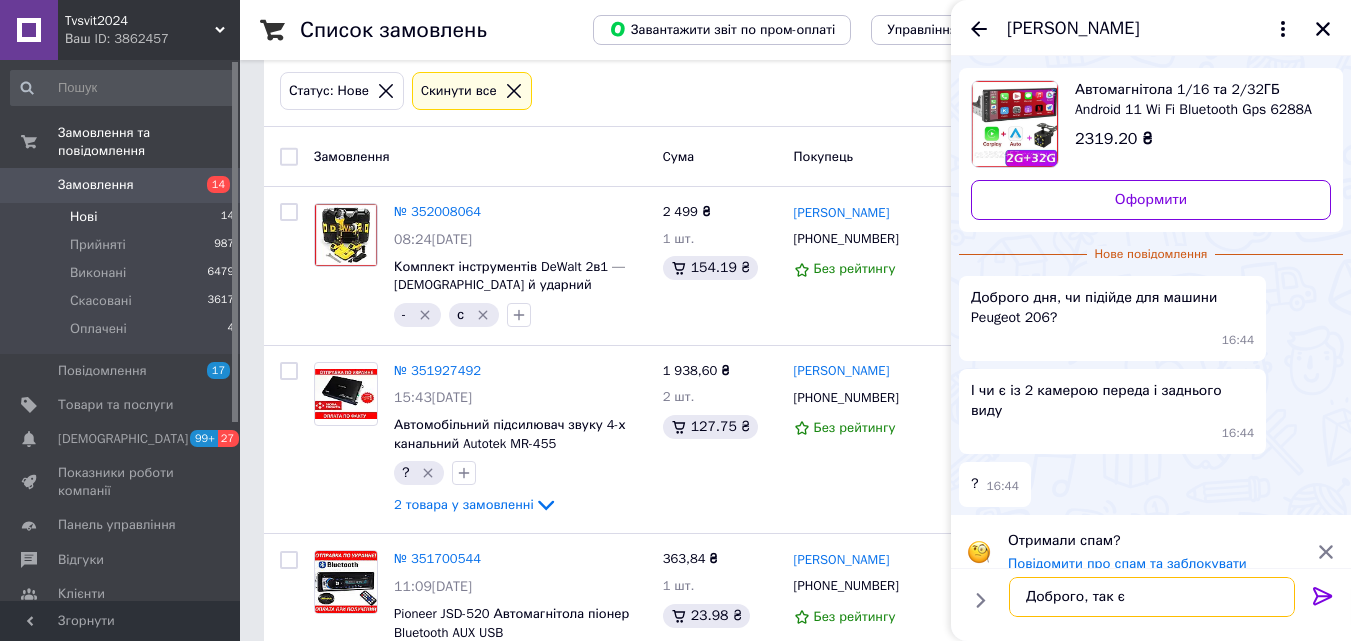 type 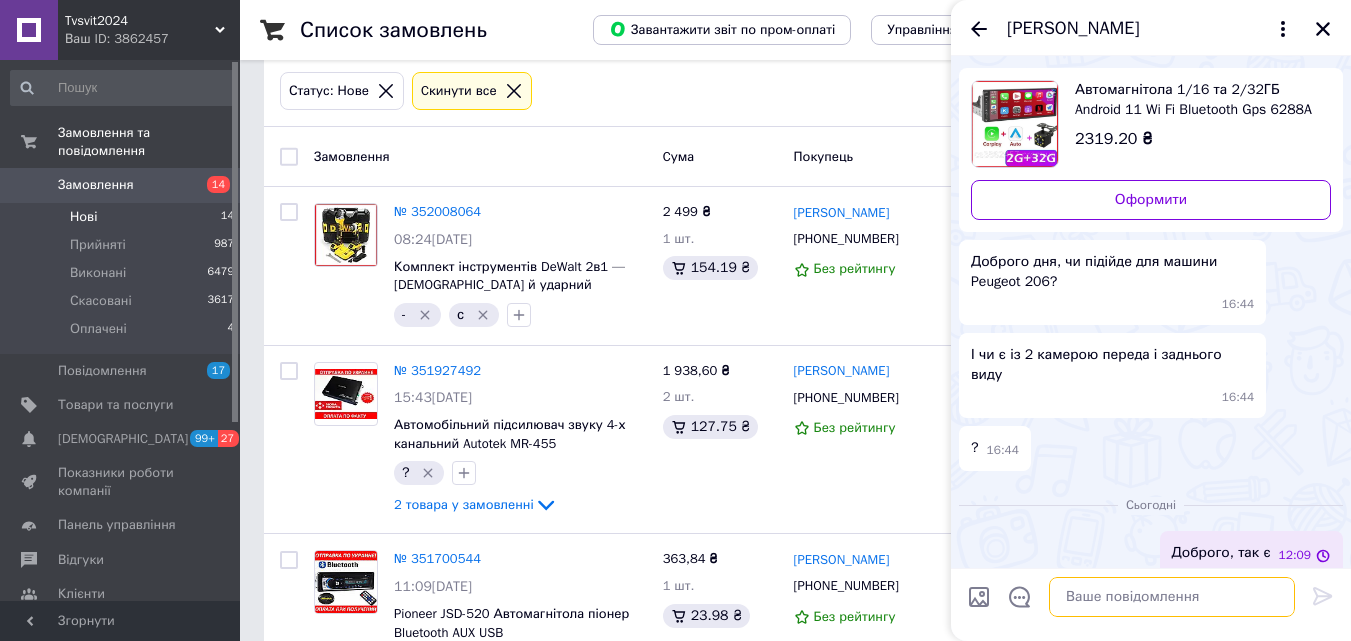 scroll, scrollTop: 37, scrollLeft: 0, axis: vertical 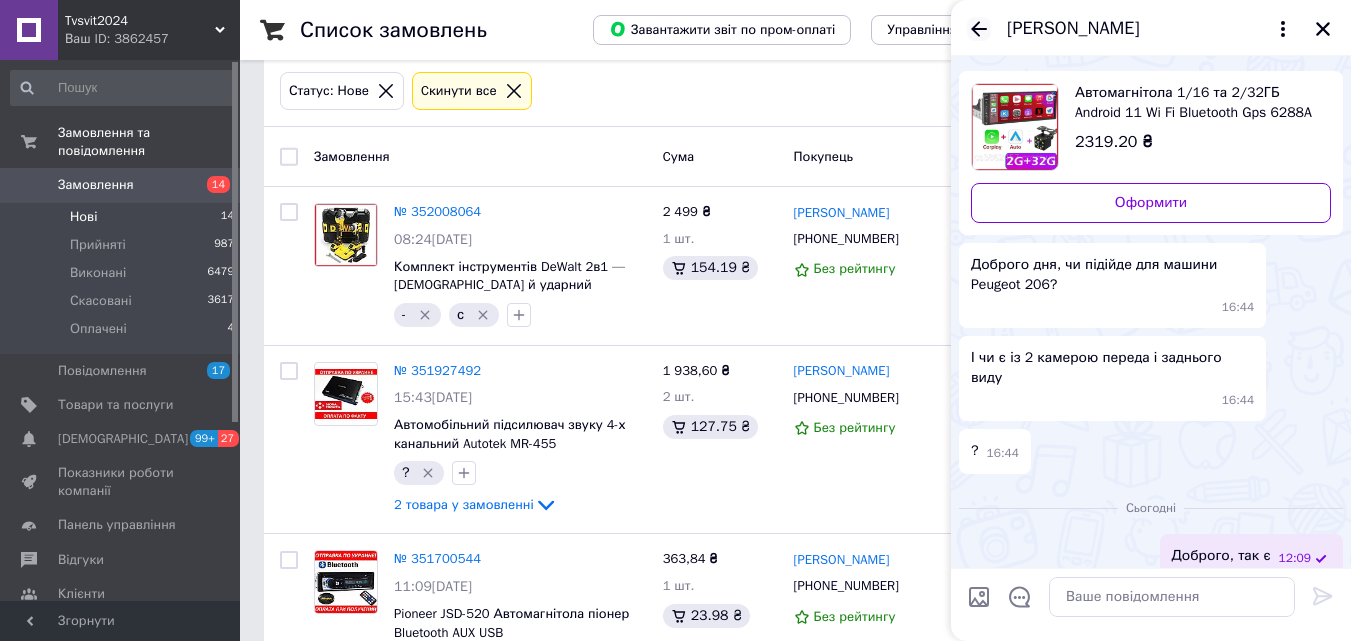 click 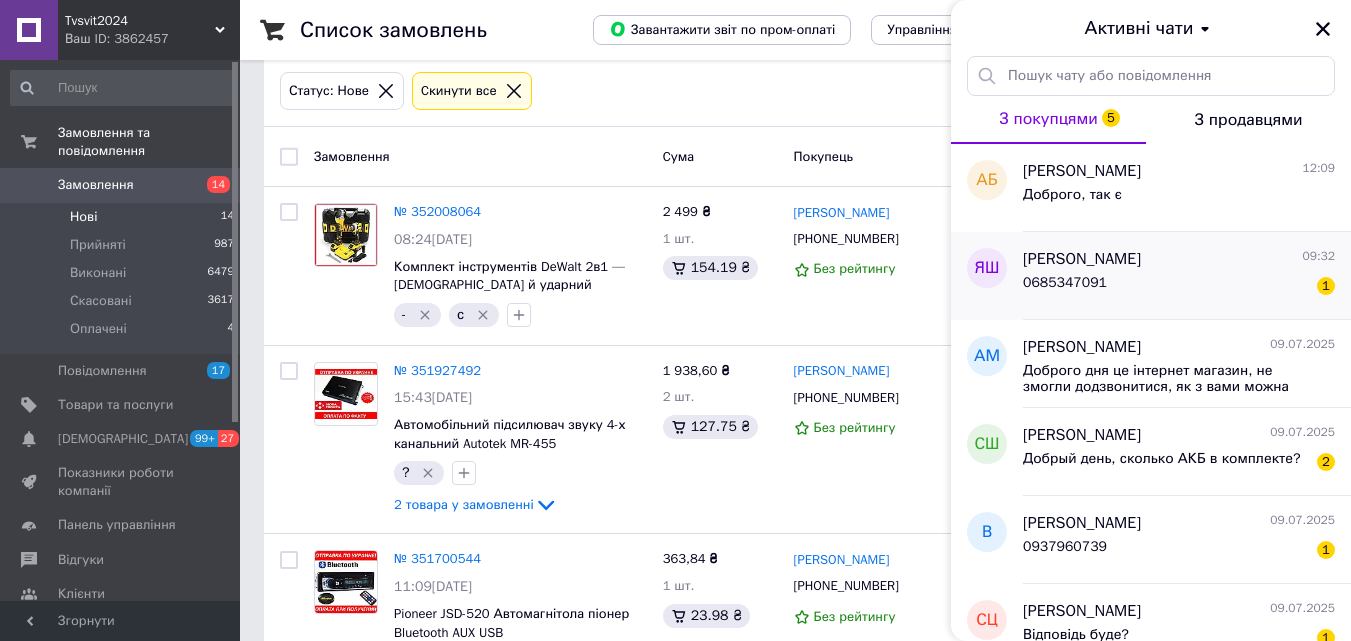 click on "Яна Шумей 09:32" at bounding box center [1179, 259] 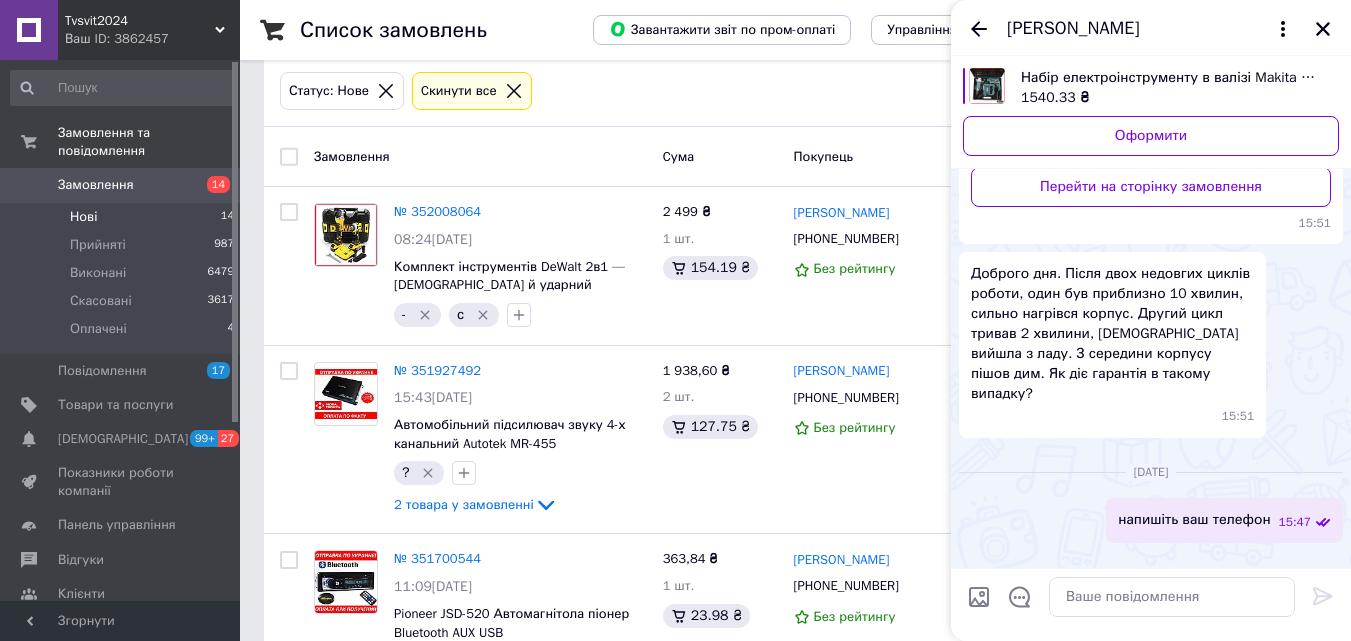 scroll, scrollTop: 736, scrollLeft: 0, axis: vertical 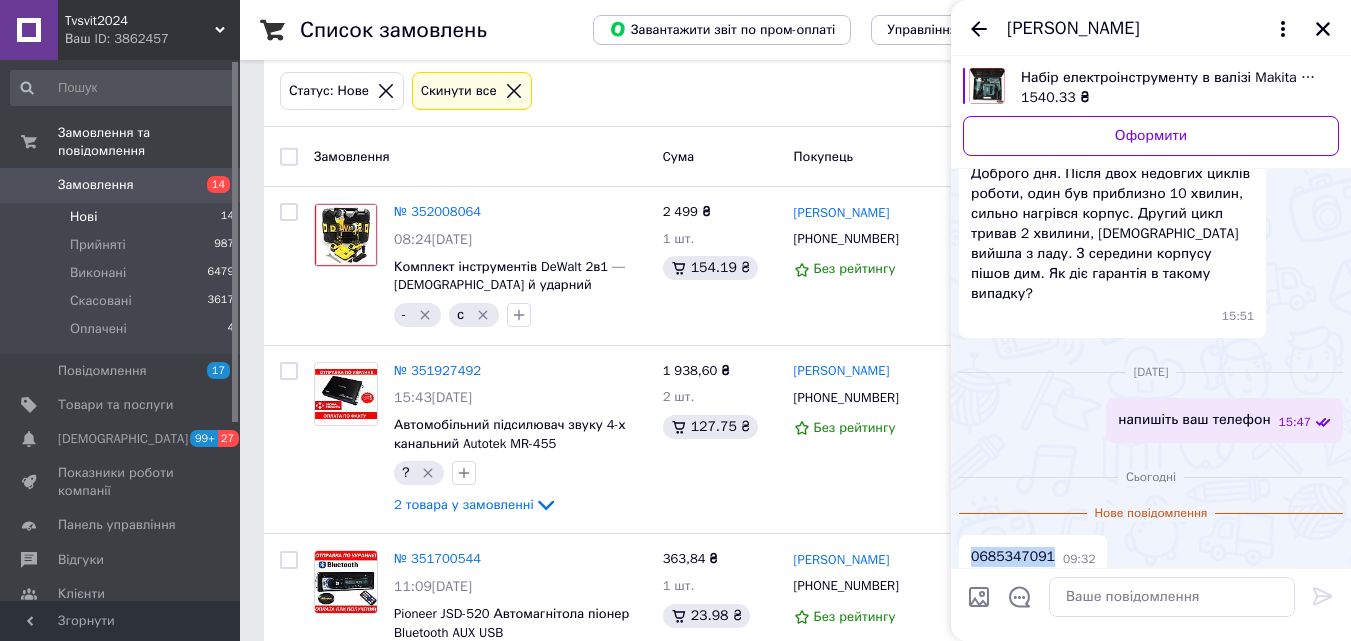 drag, startPoint x: 1043, startPoint y: 537, endPoint x: 967, endPoint y: 534, distance: 76.05919 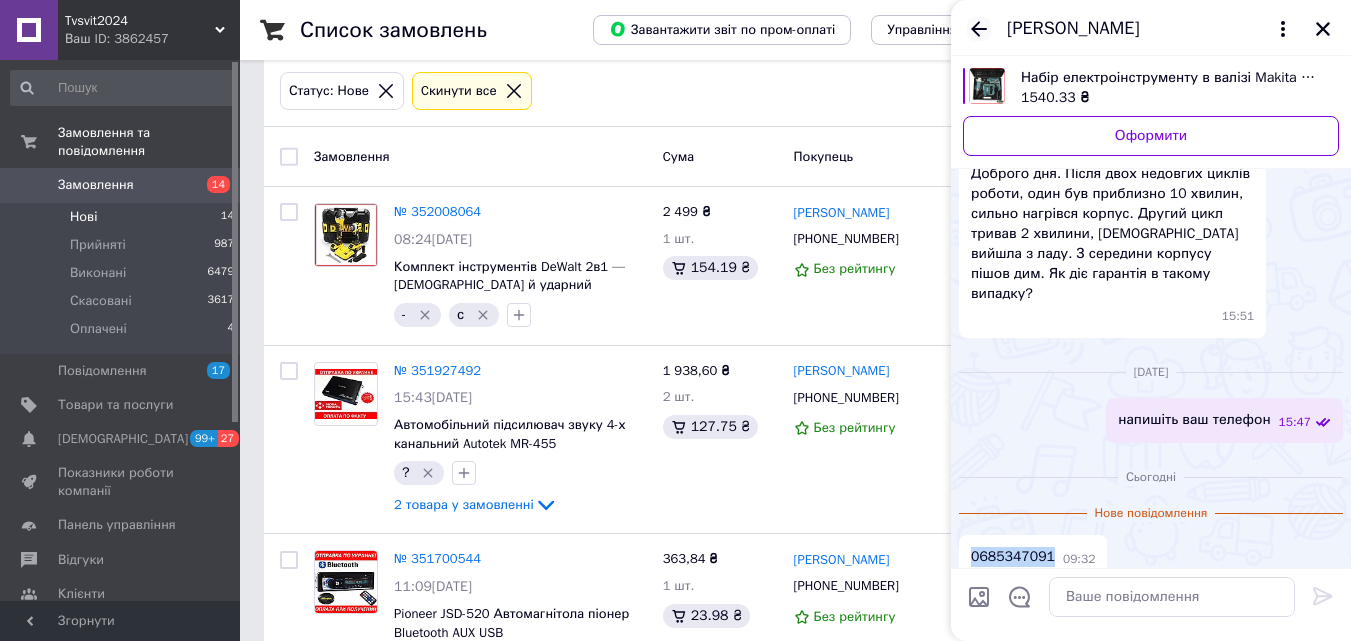 click 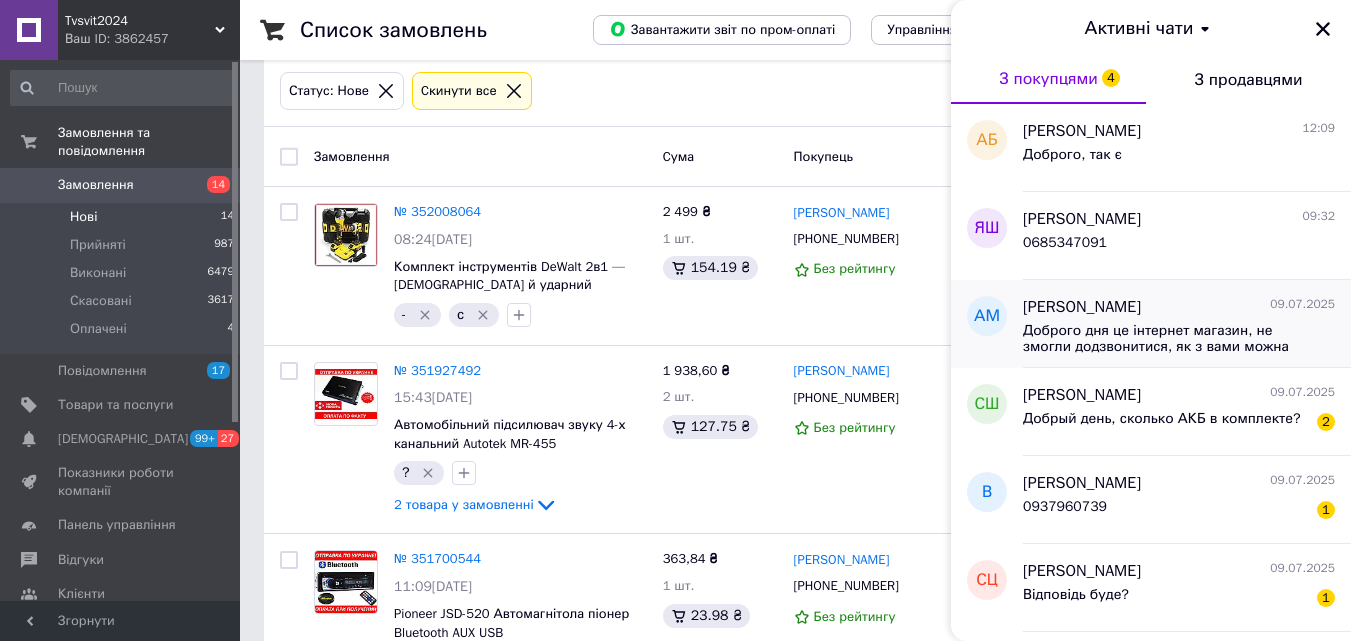 scroll, scrollTop: 100, scrollLeft: 0, axis: vertical 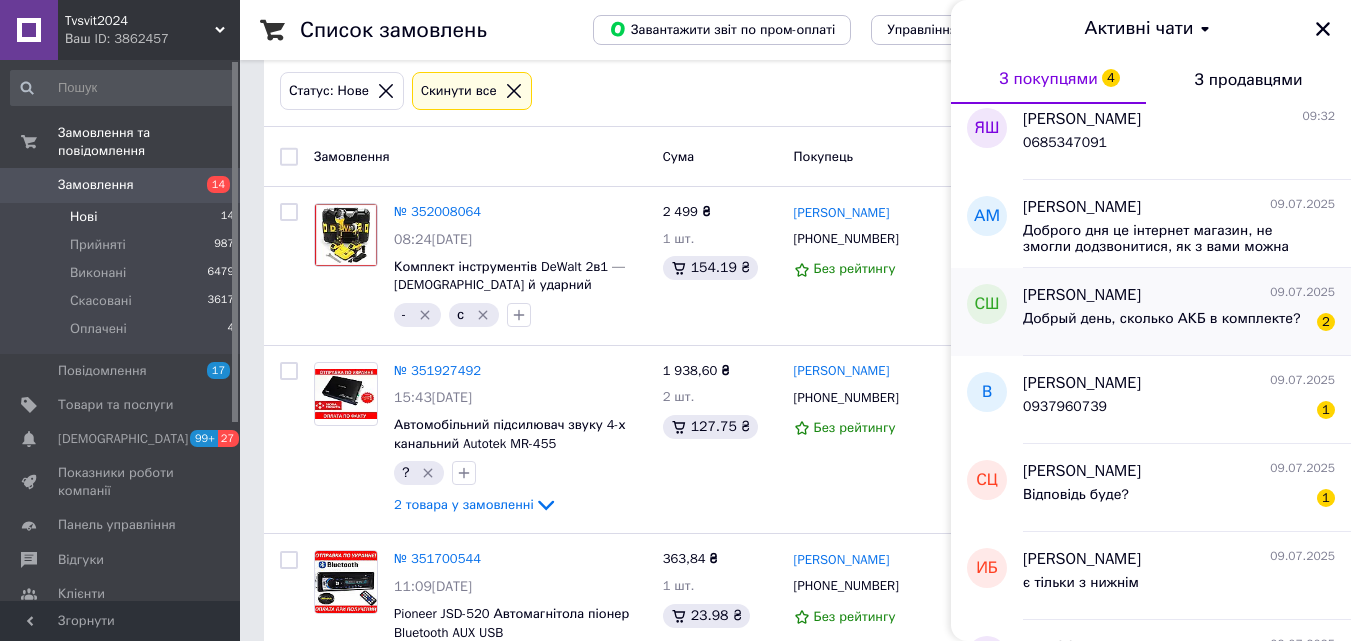 click on "Добрый день, сколько АКБ в комплекте?" at bounding box center [1161, 319] 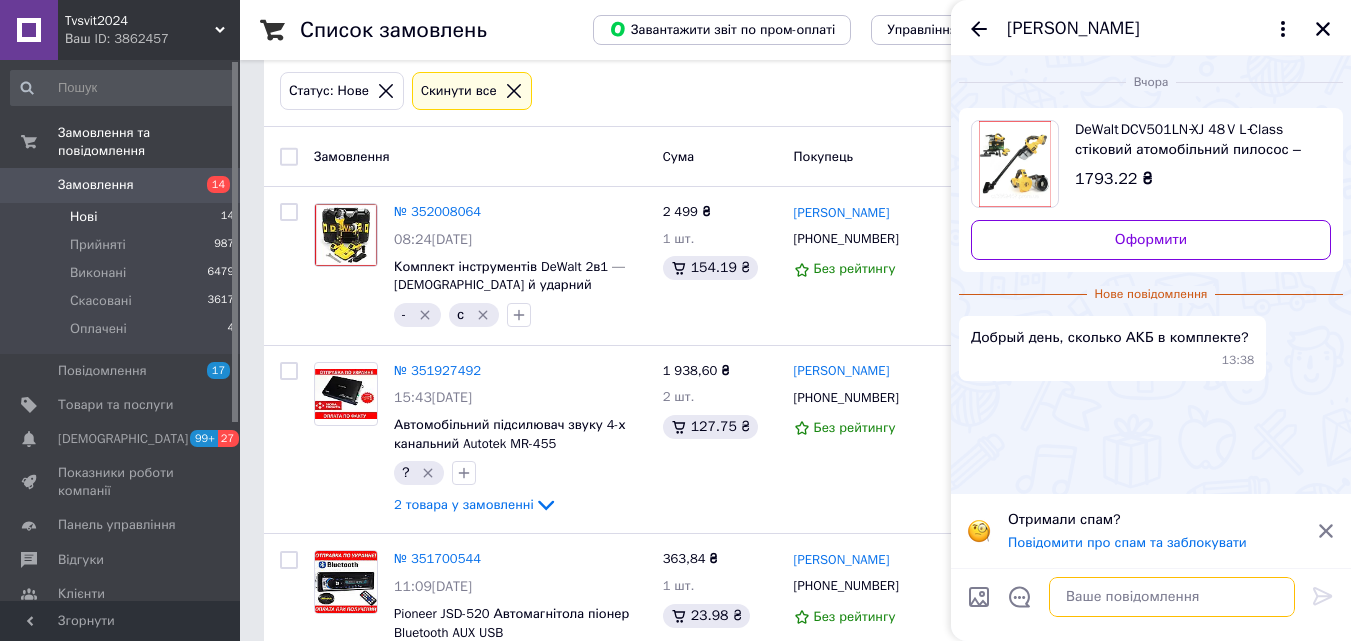 click at bounding box center [1172, 597] 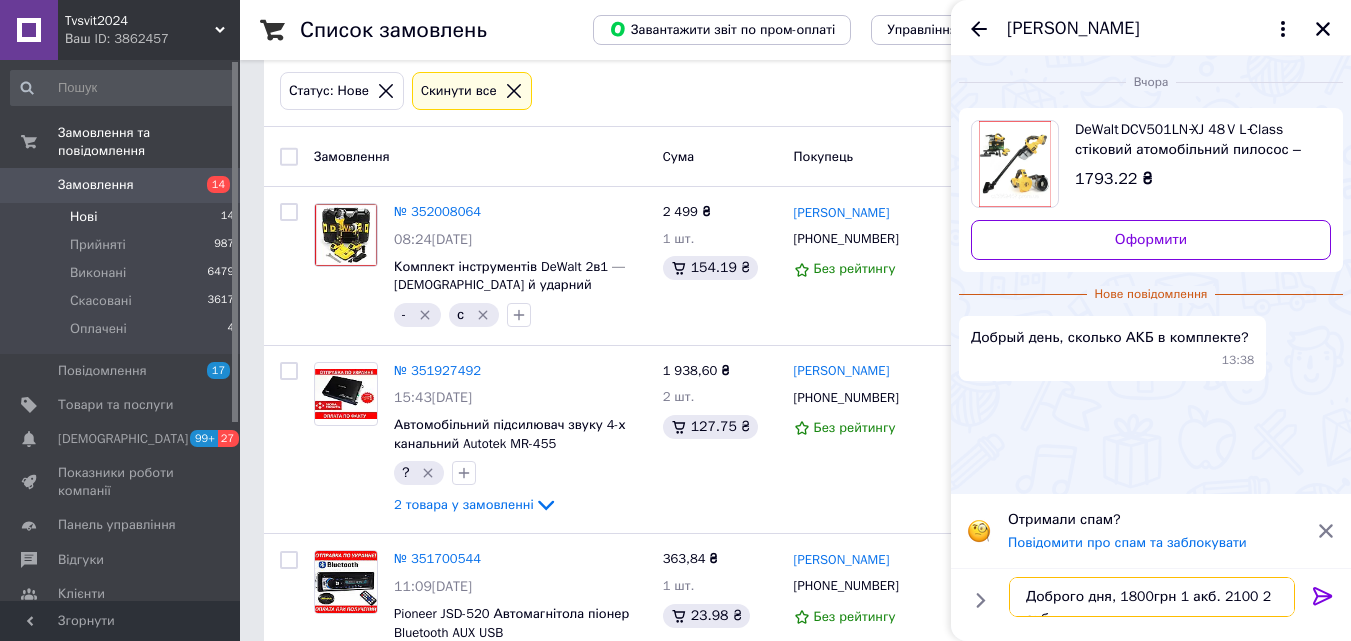 scroll, scrollTop: 12, scrollLeft: 0, axis: vertical 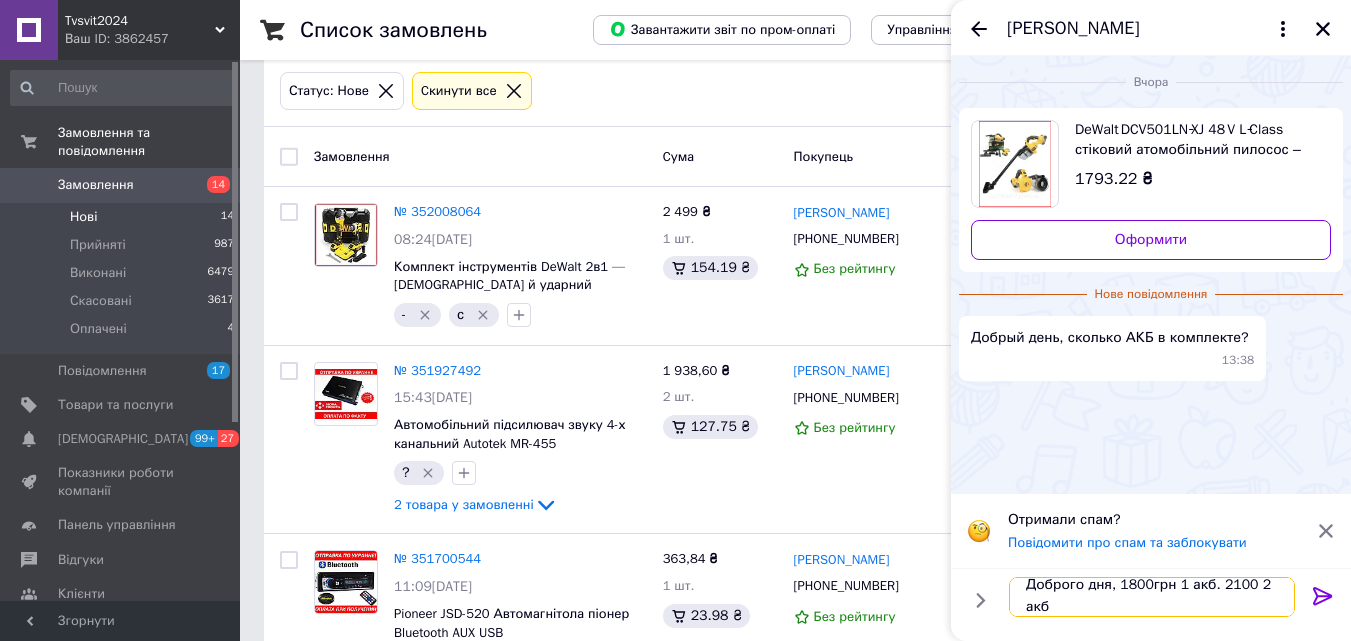 type on "Доброго дня, 1800грн 1 акб. 2100 2 акб" 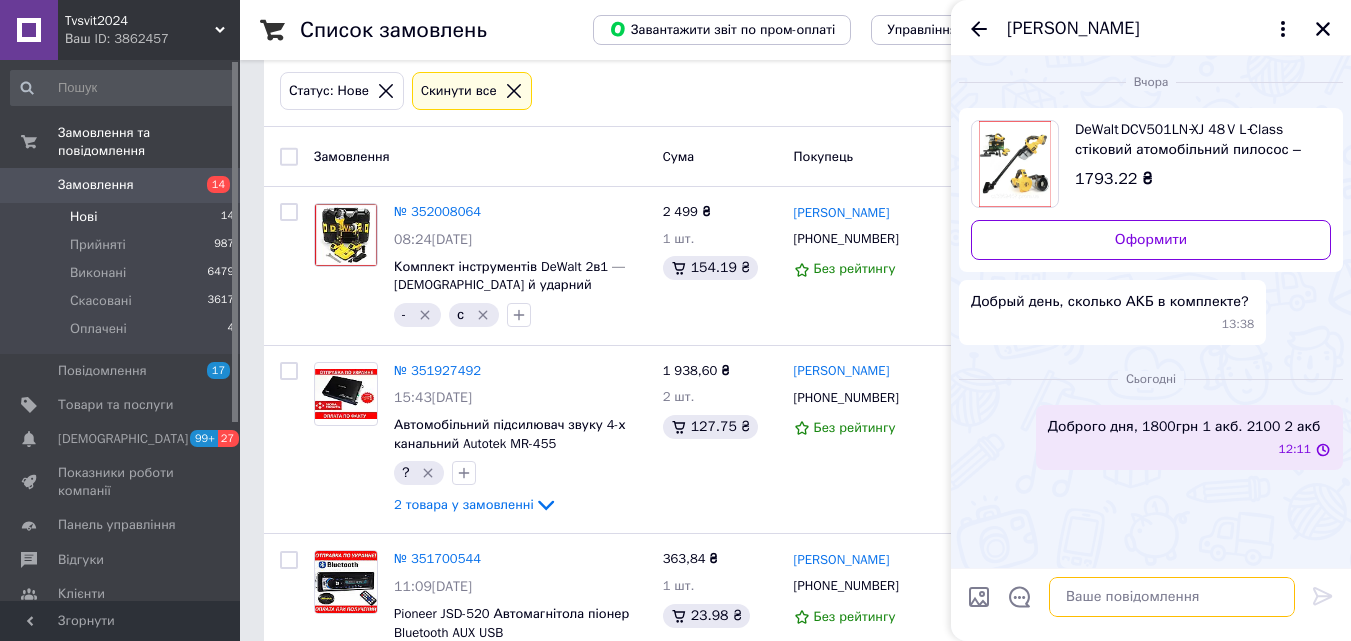 scroll, scrollTop: 0, scrollLeft: 0, axis: both 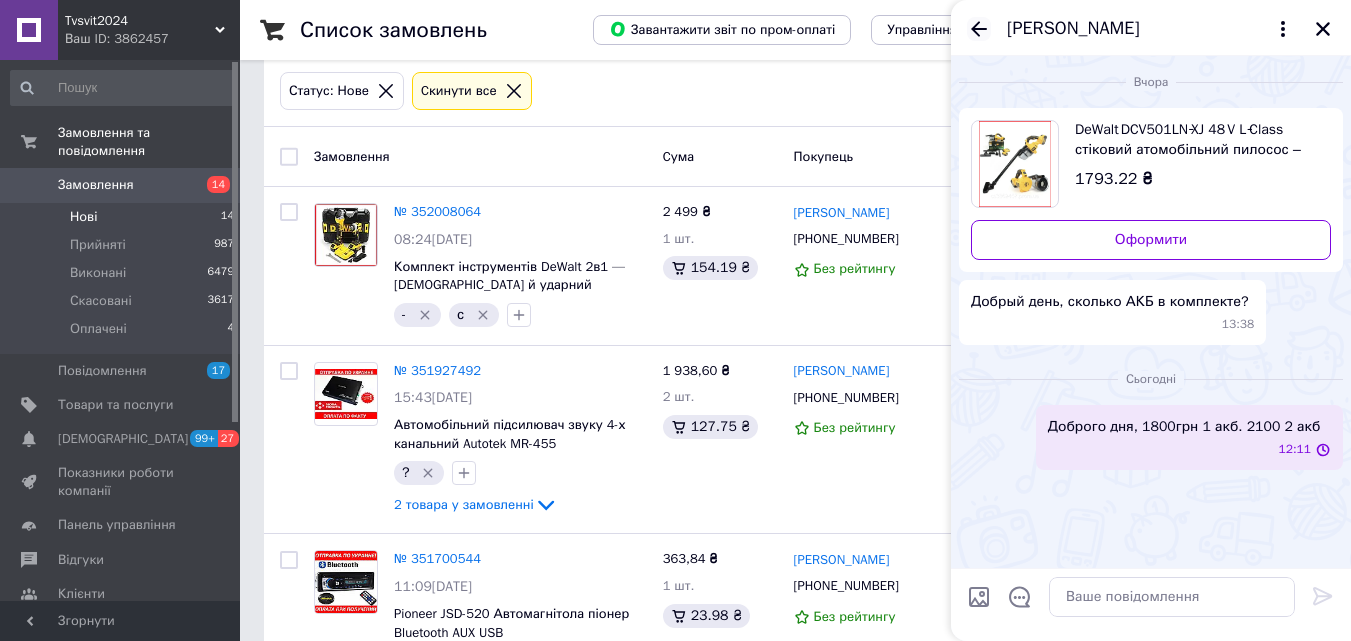 click 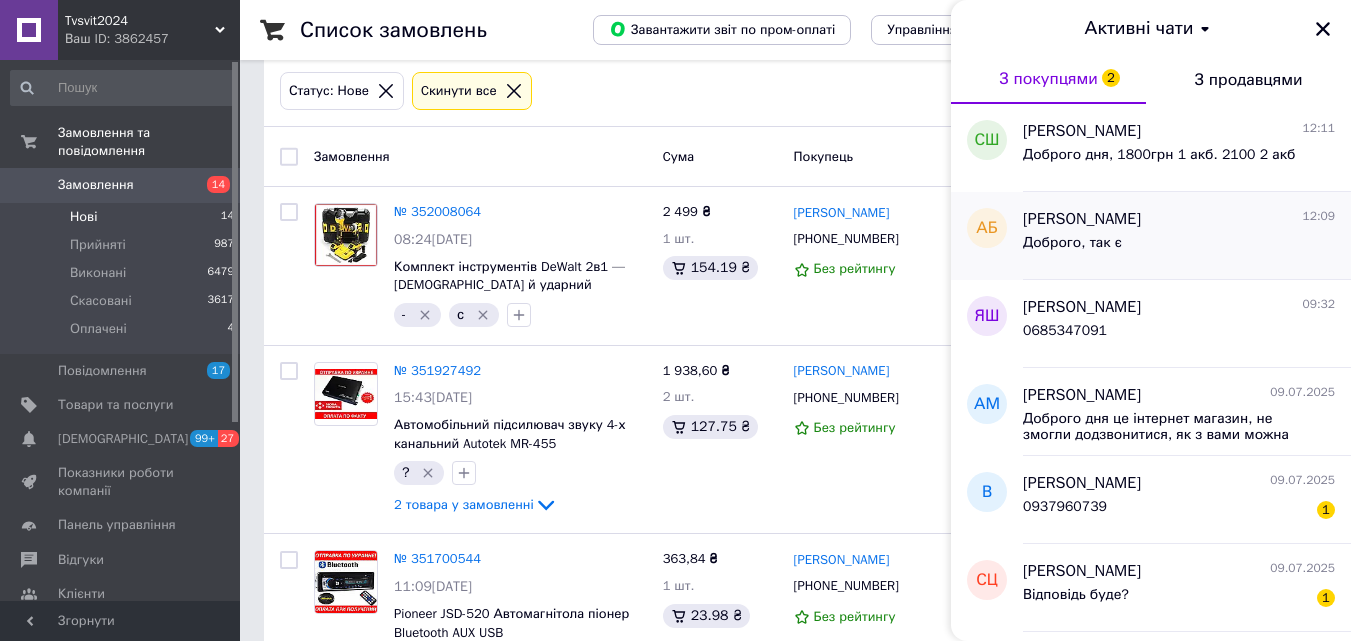 scroll, scrollTop: 200, scrollLeft: 0, axis: vertical 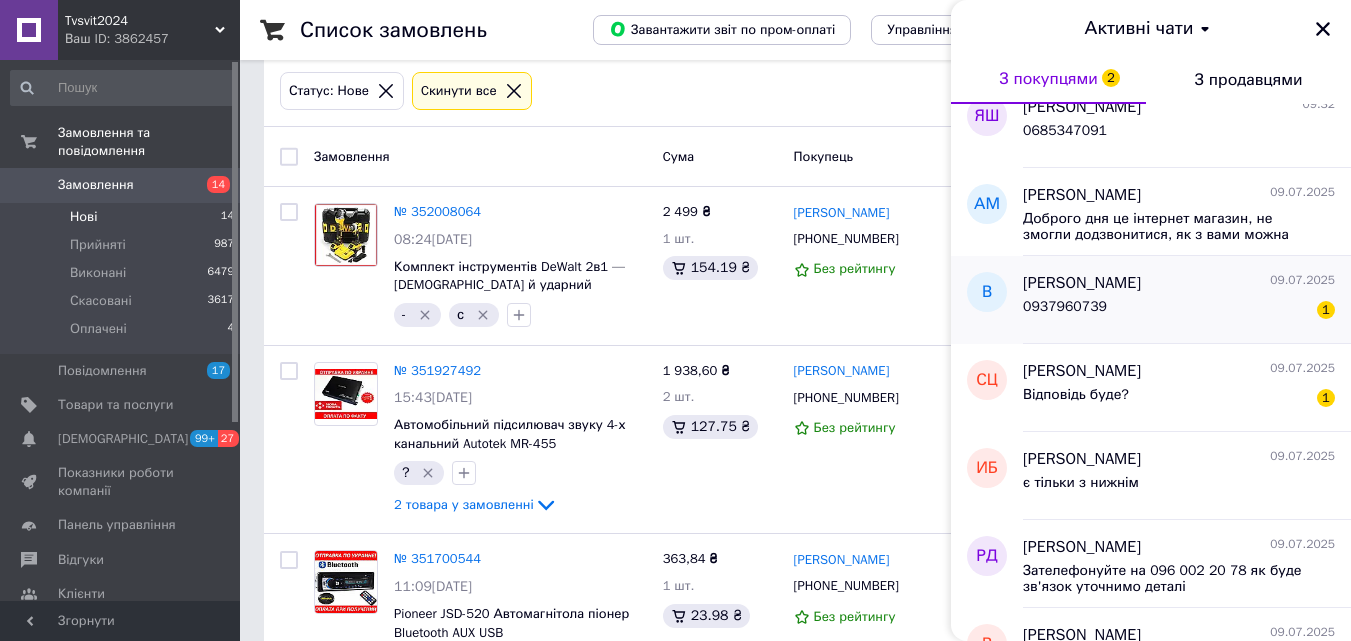 click on "0937960739 1" at bounding box center (1179, 311) 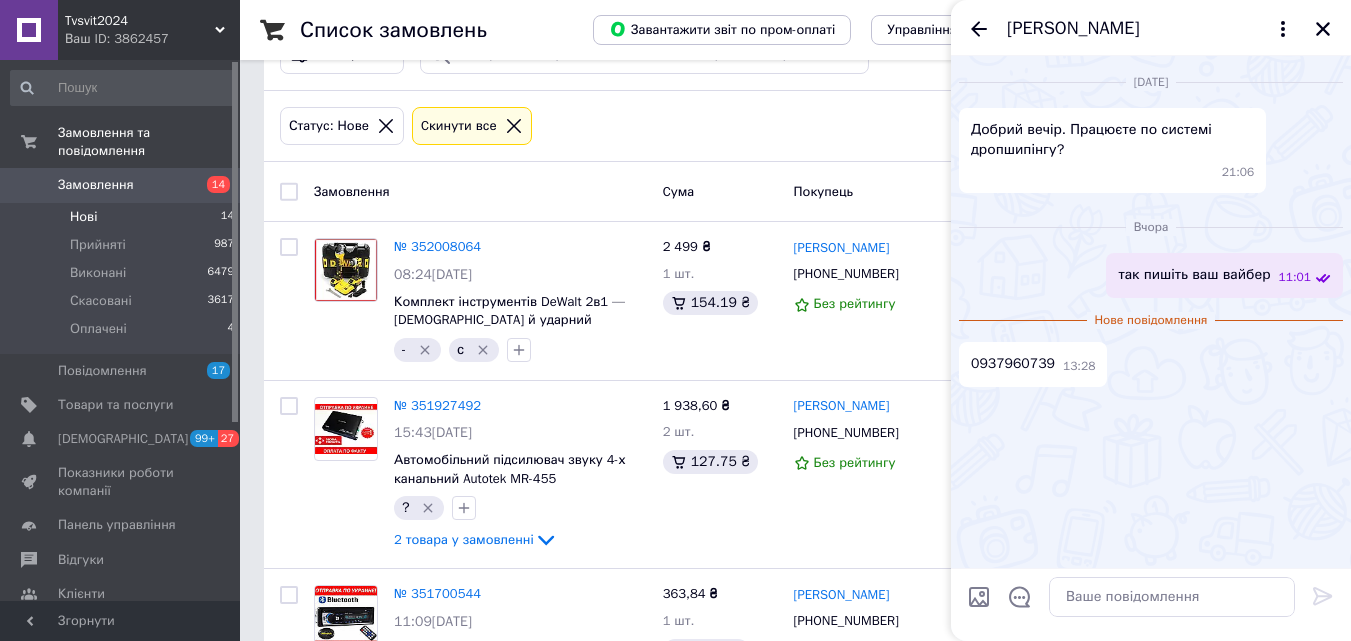 scroll, scrollTop: 100, scrollLeft: 0, axis: vertical 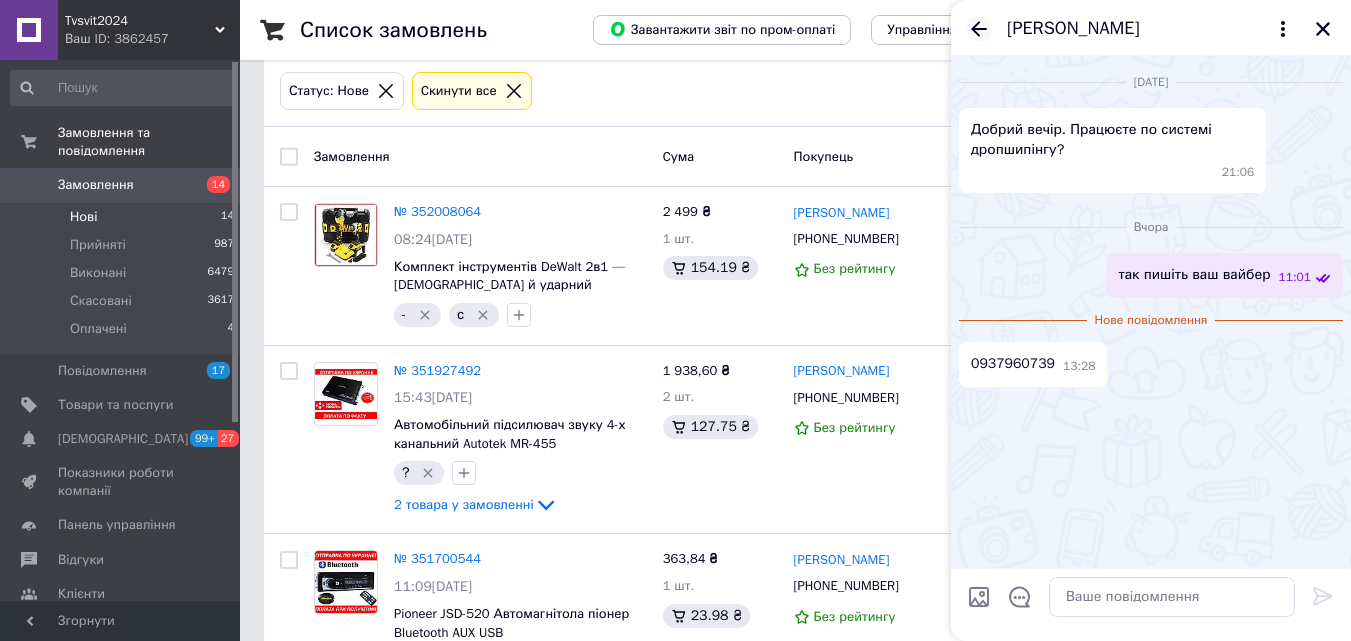 click 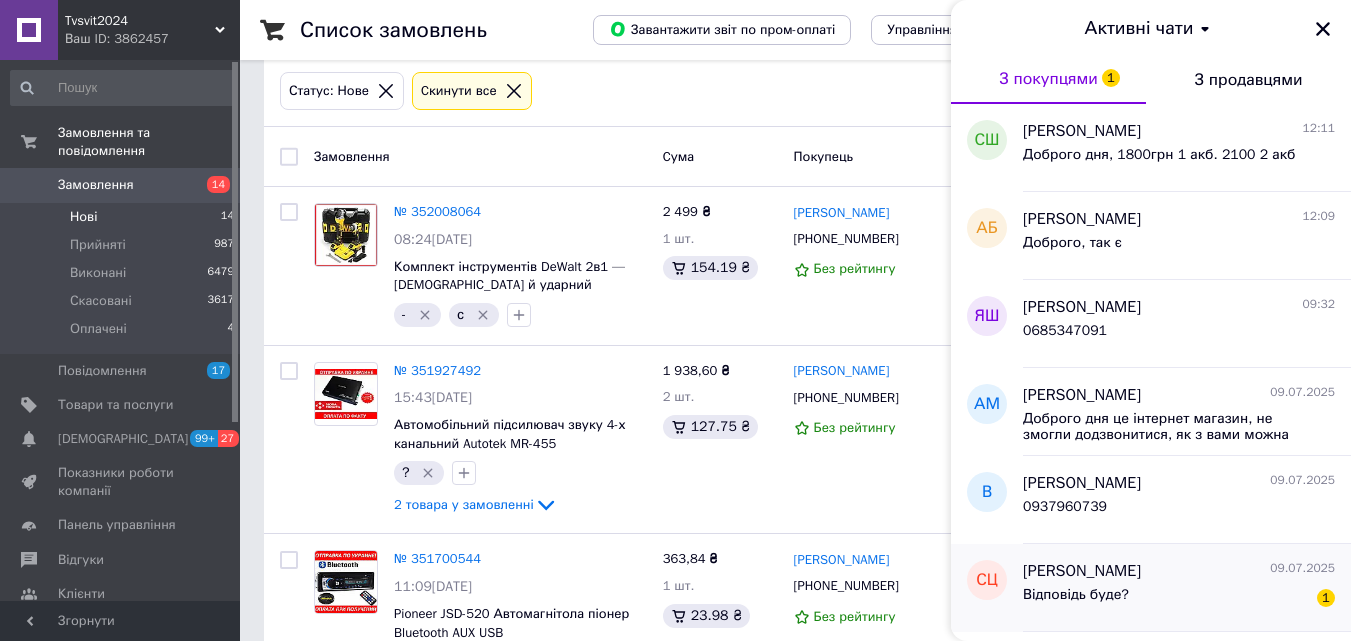 scroll, scrollTop: 300, scrollLeft: 0, axis: vertical 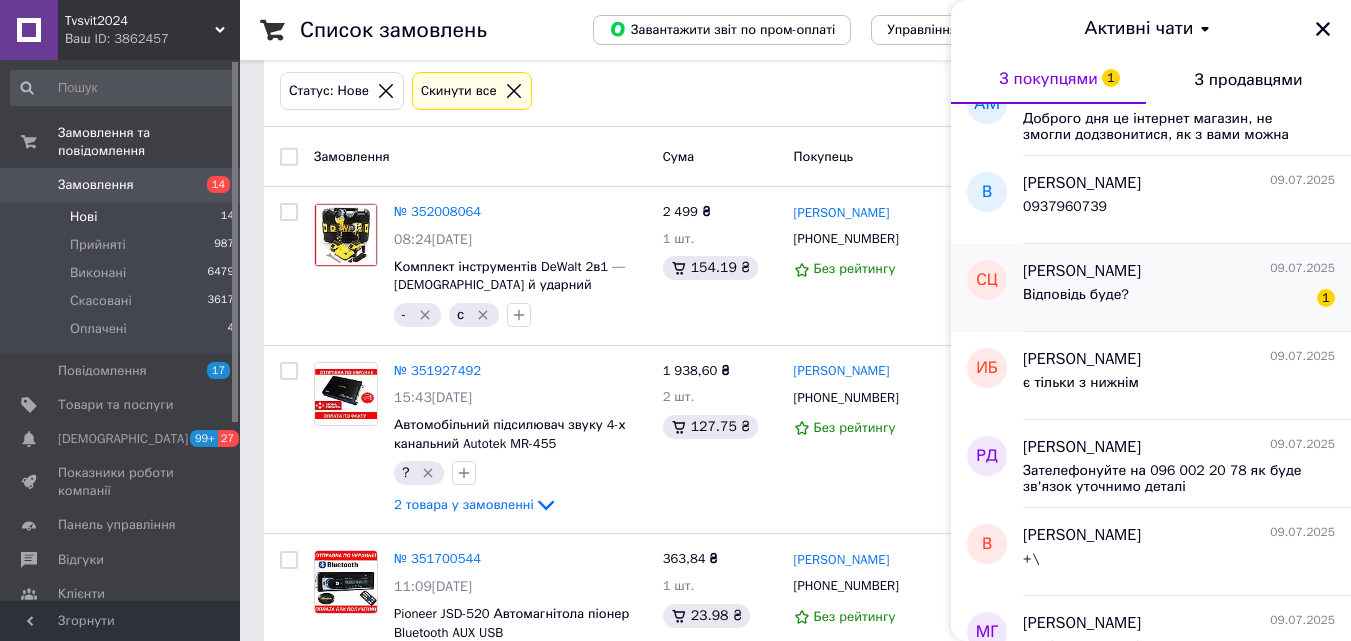 click on "Відповідь буде? 1" at bounding box center (1179, 299) 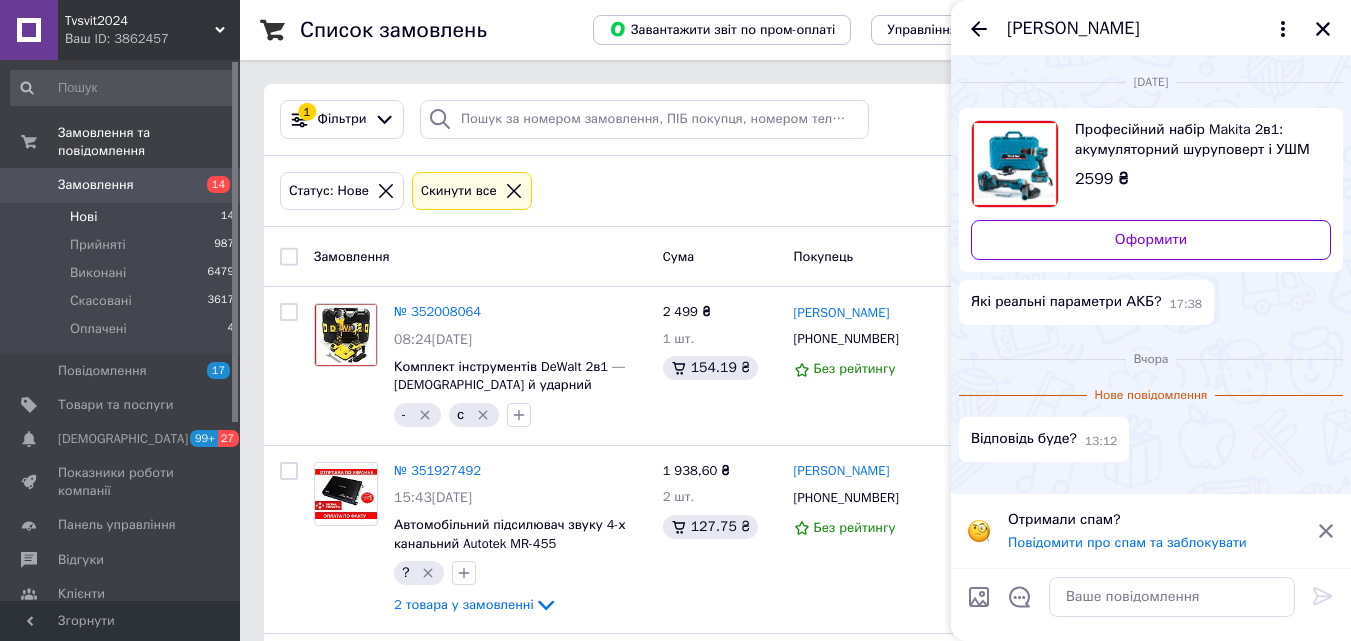 scroll, scrollTop: 100, scrollLeft: 0, axis: vertical 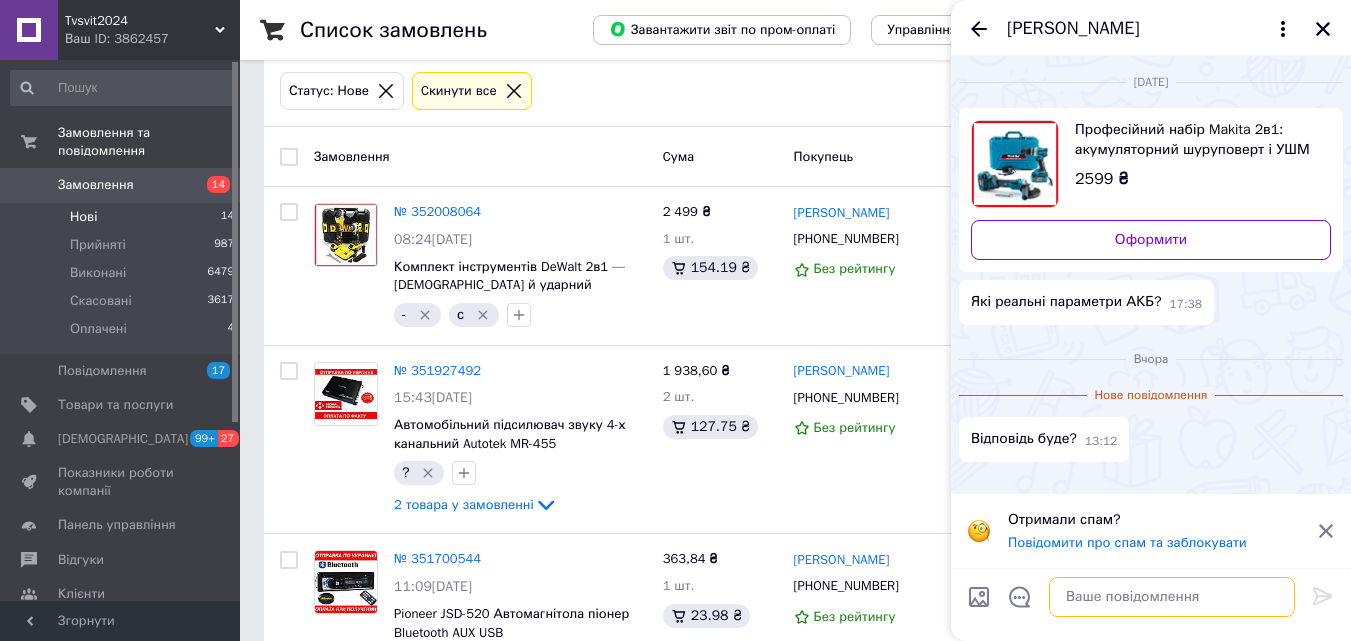 click at bounding box center (1172, 597) 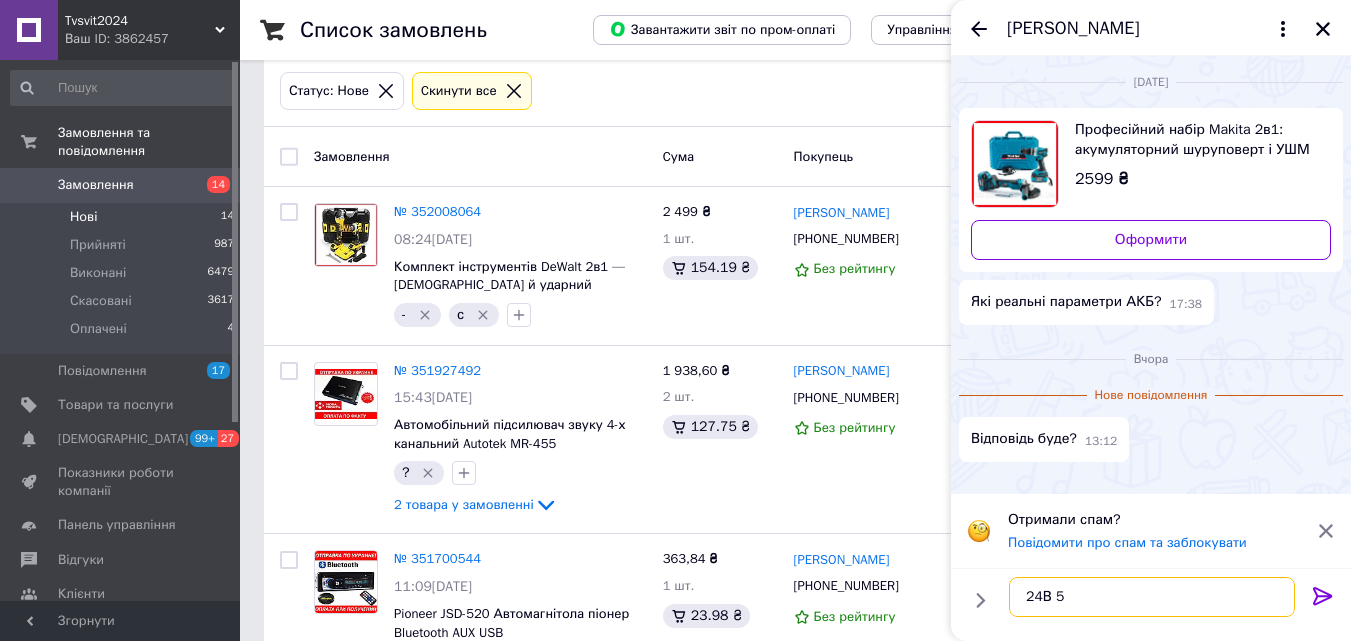 type on "24В 5А" 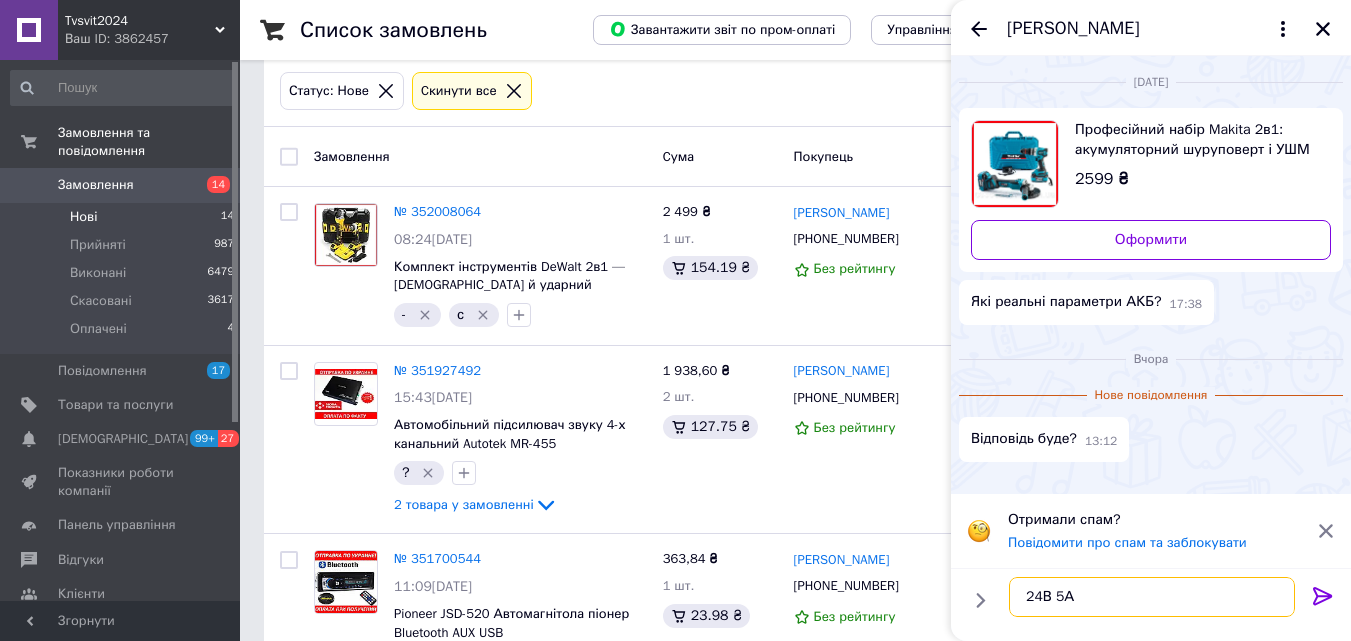 type 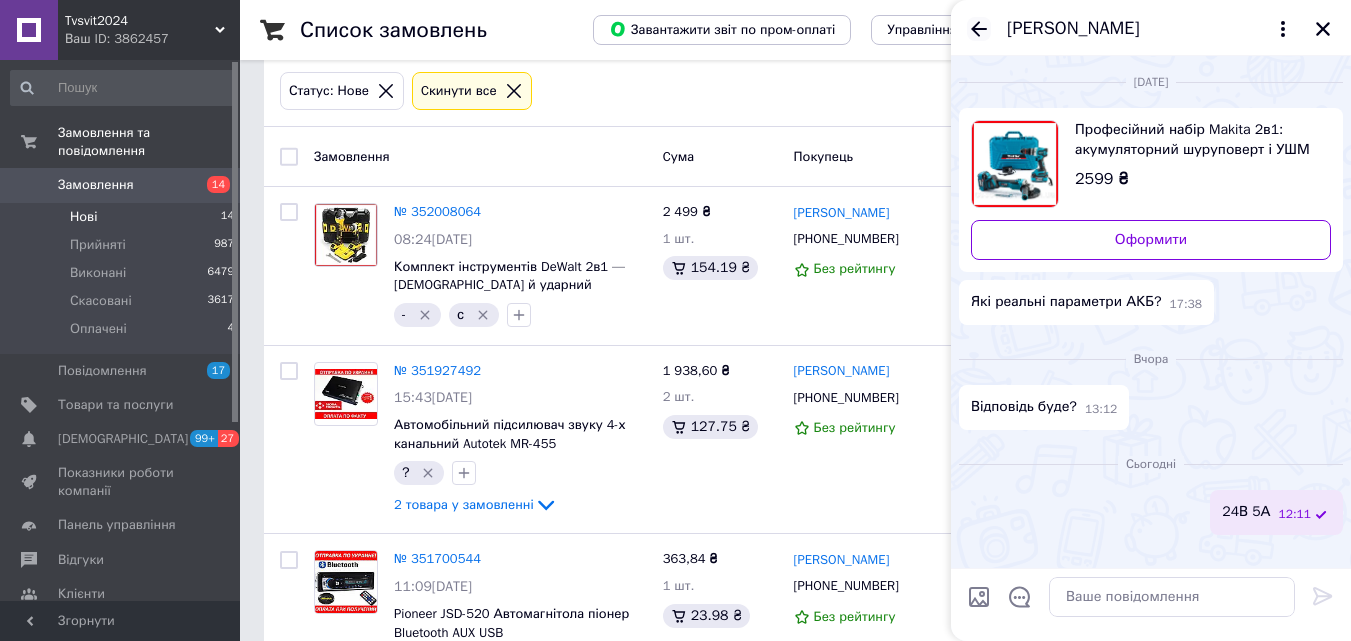click 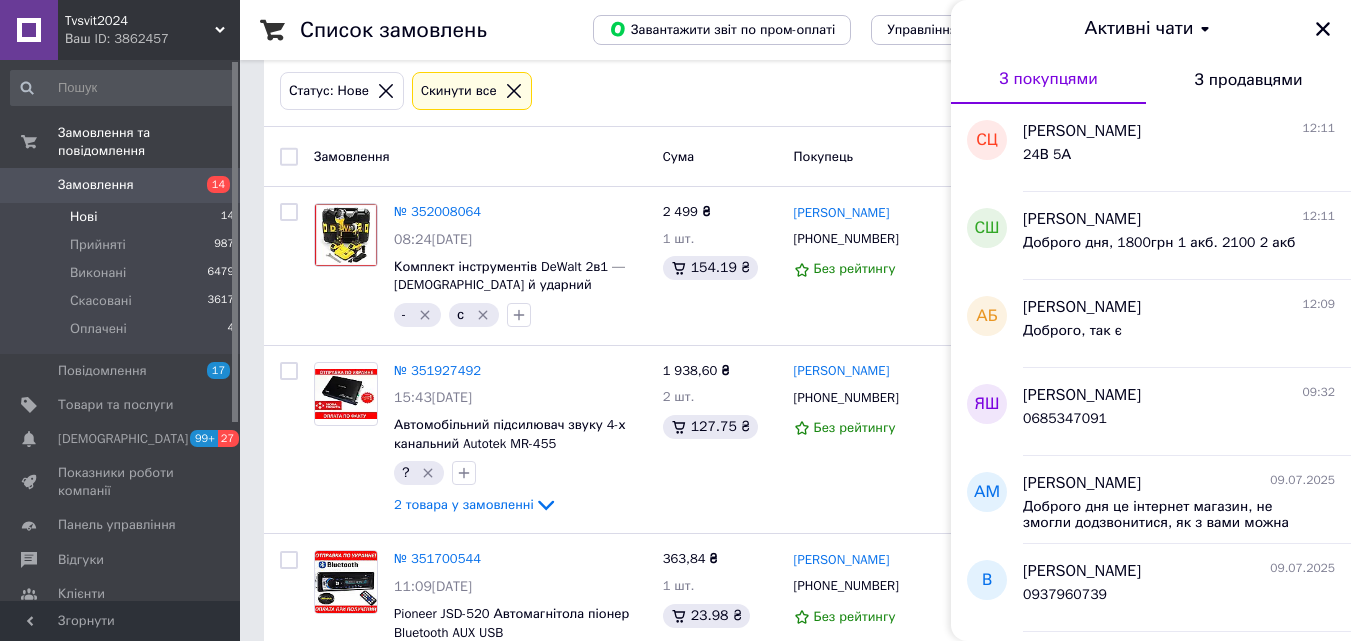 scroll, scrollTop: 200, scrollLeft: 0, axis: vertical 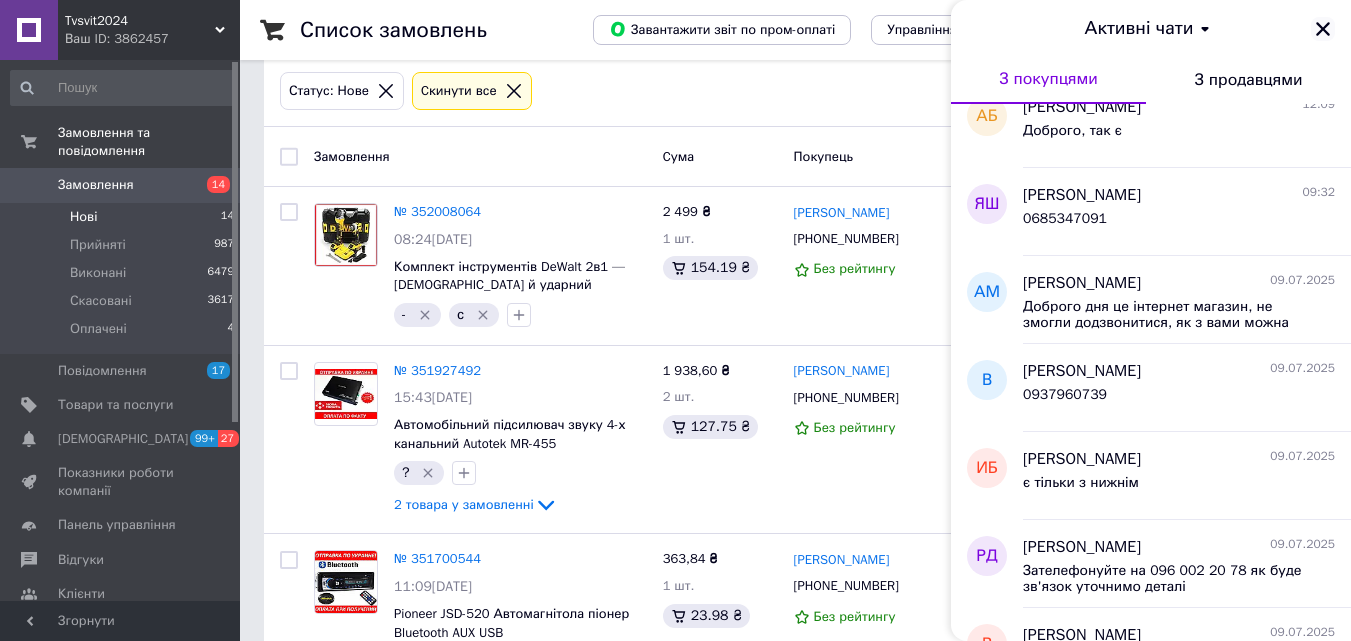 click 